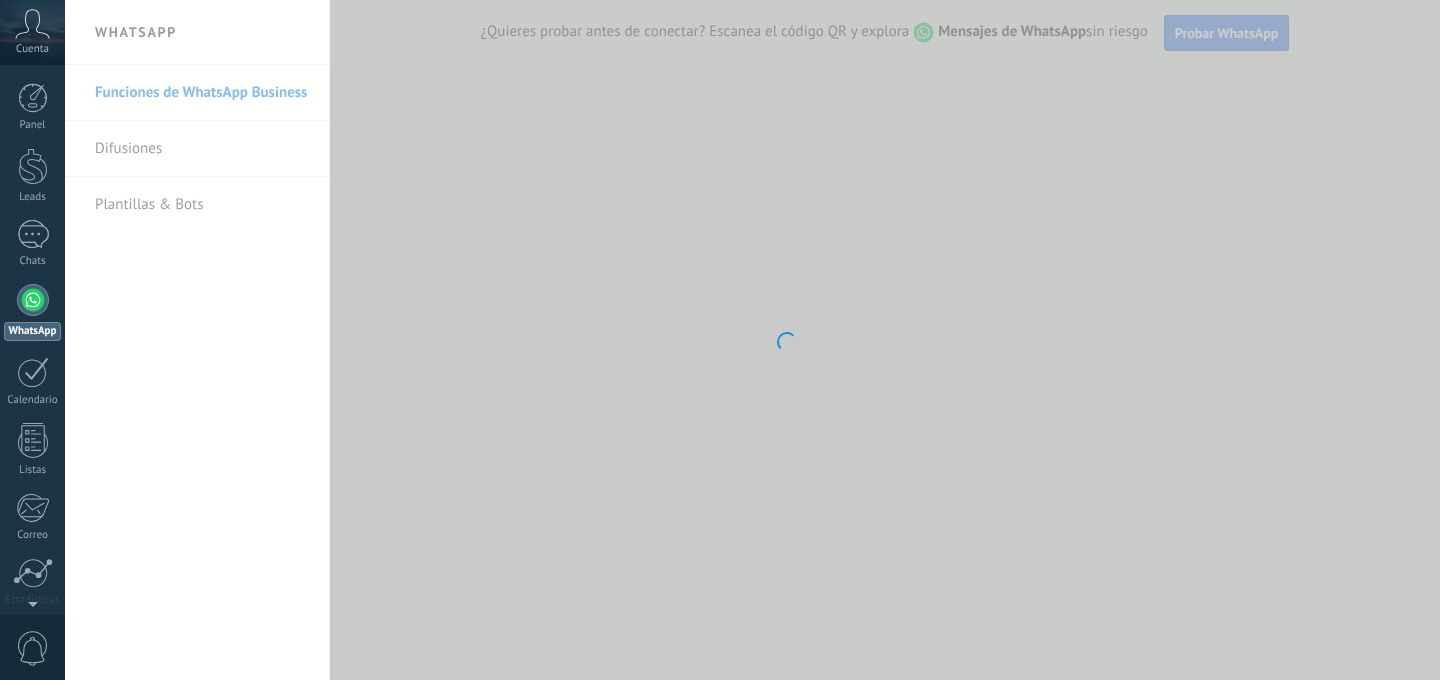 scroll, scrollTop: 0, scrollLeft: 0, axis: both 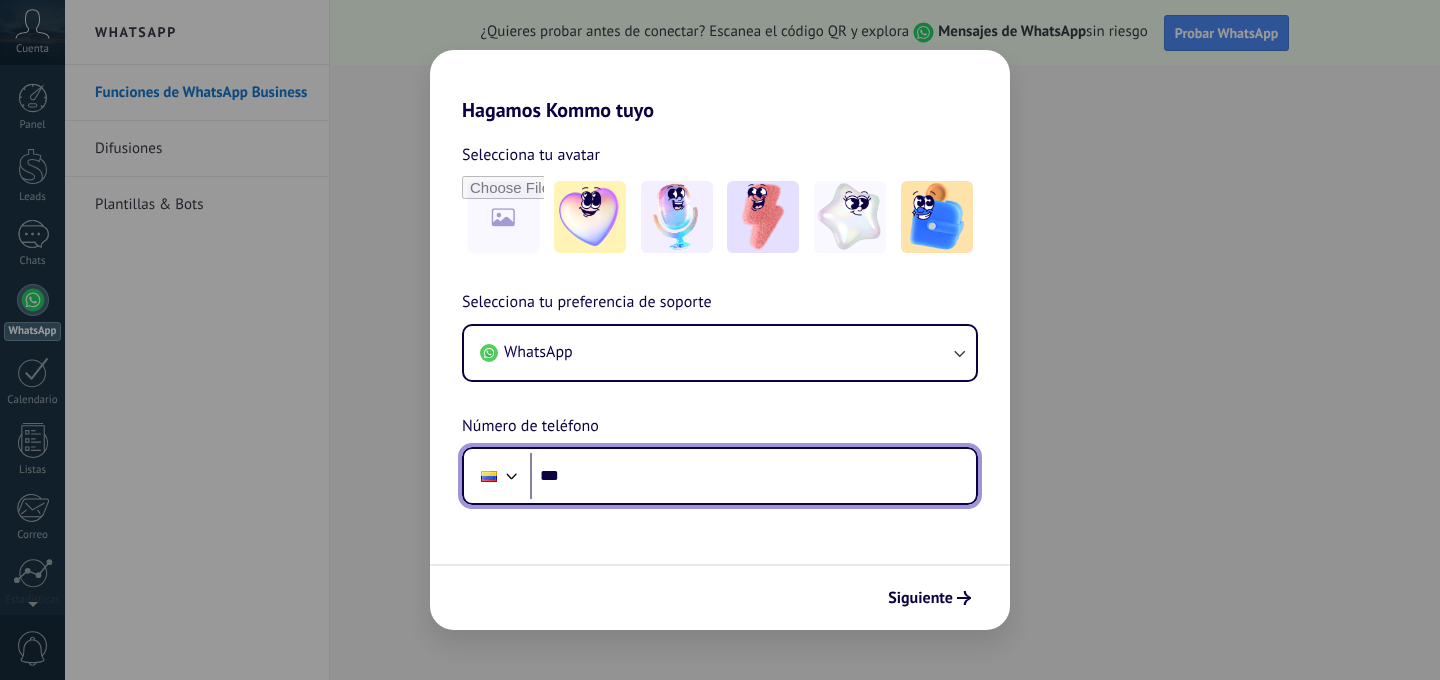 click on "***" at bounding box center (753, 476) 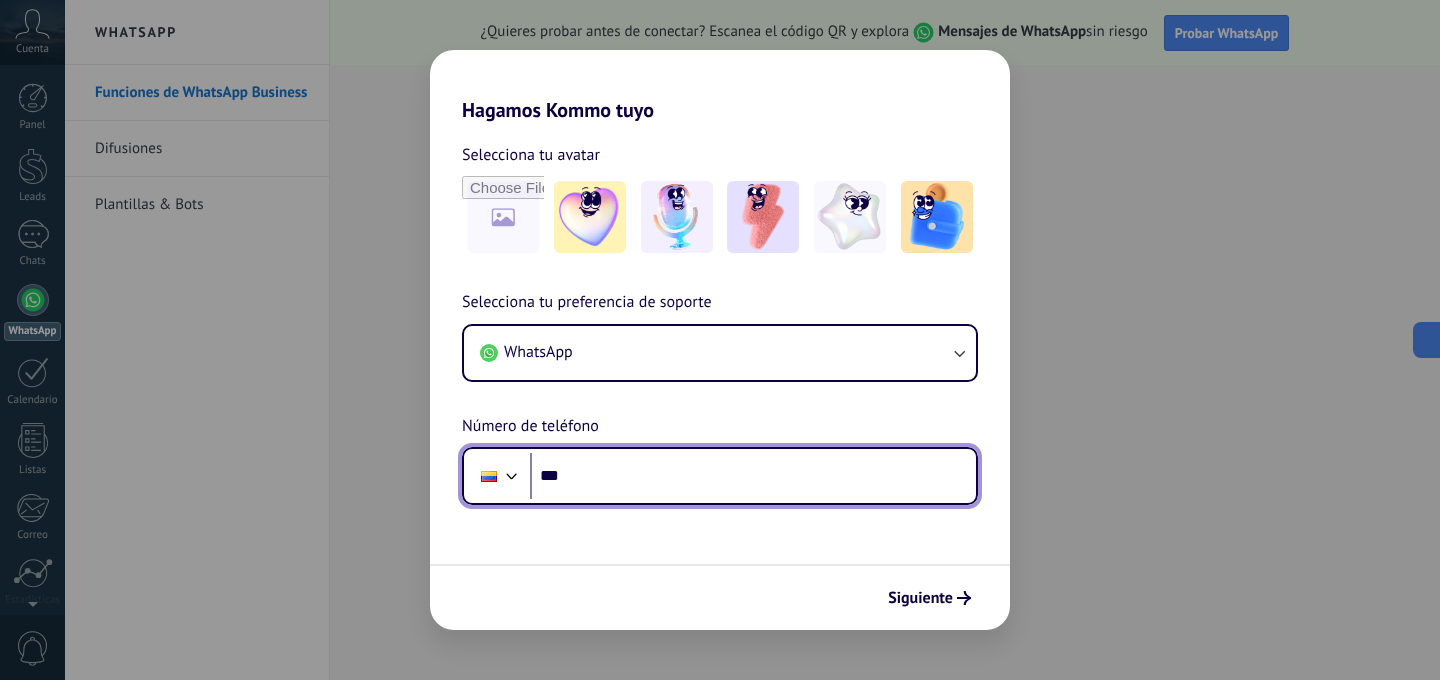 paste on "***" 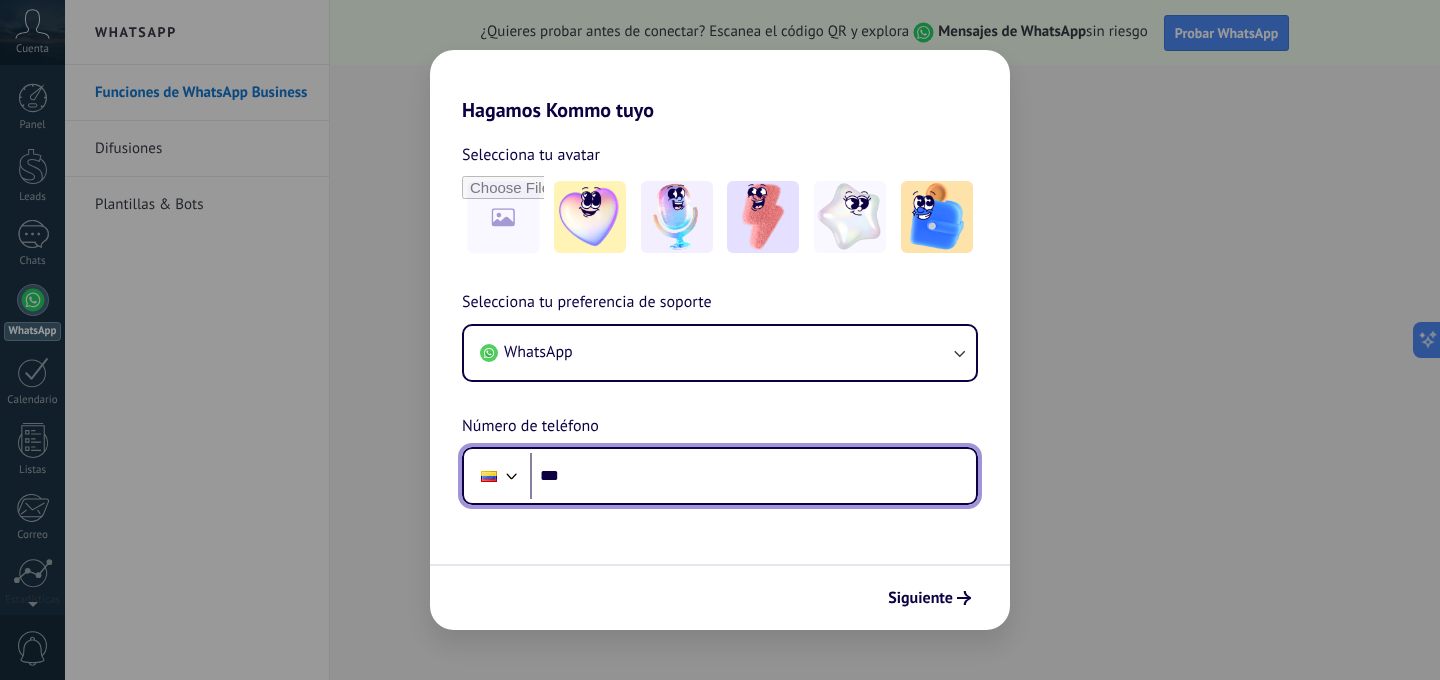 paste on "***" 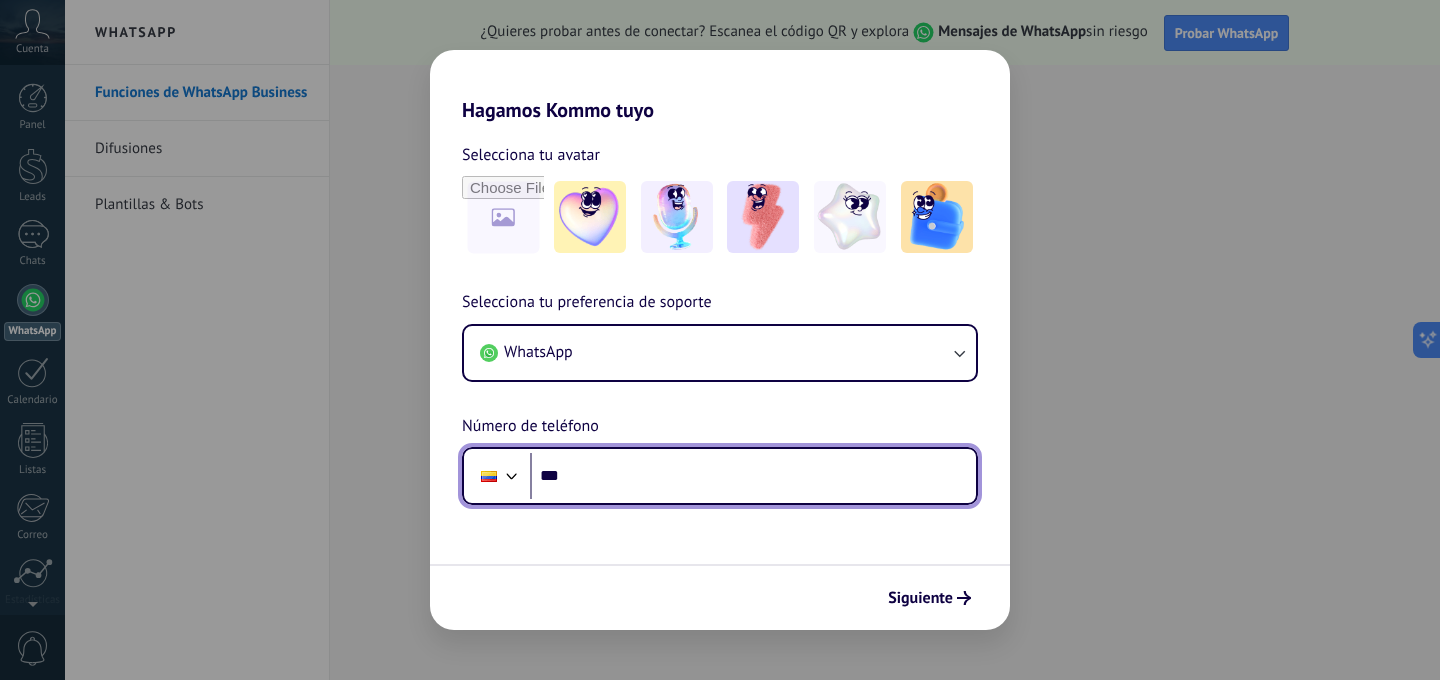 paste on "**********" 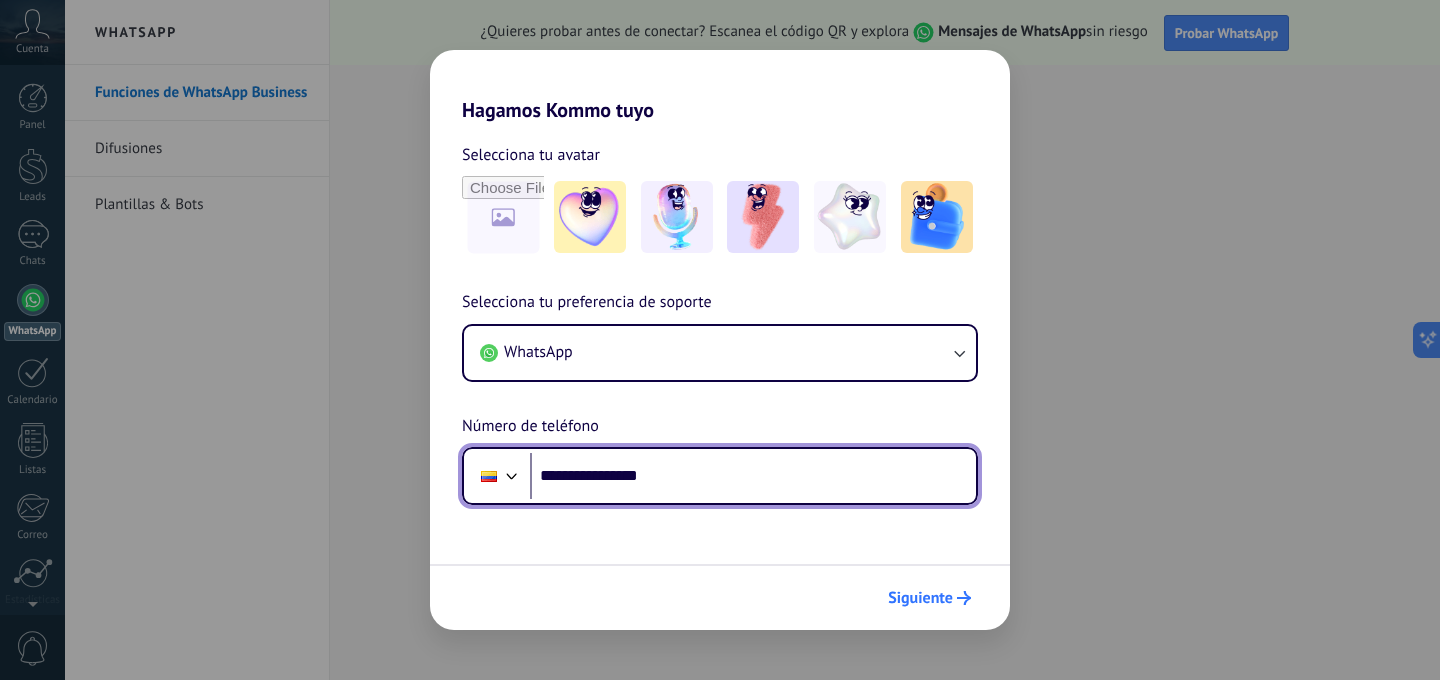 type on "**********" 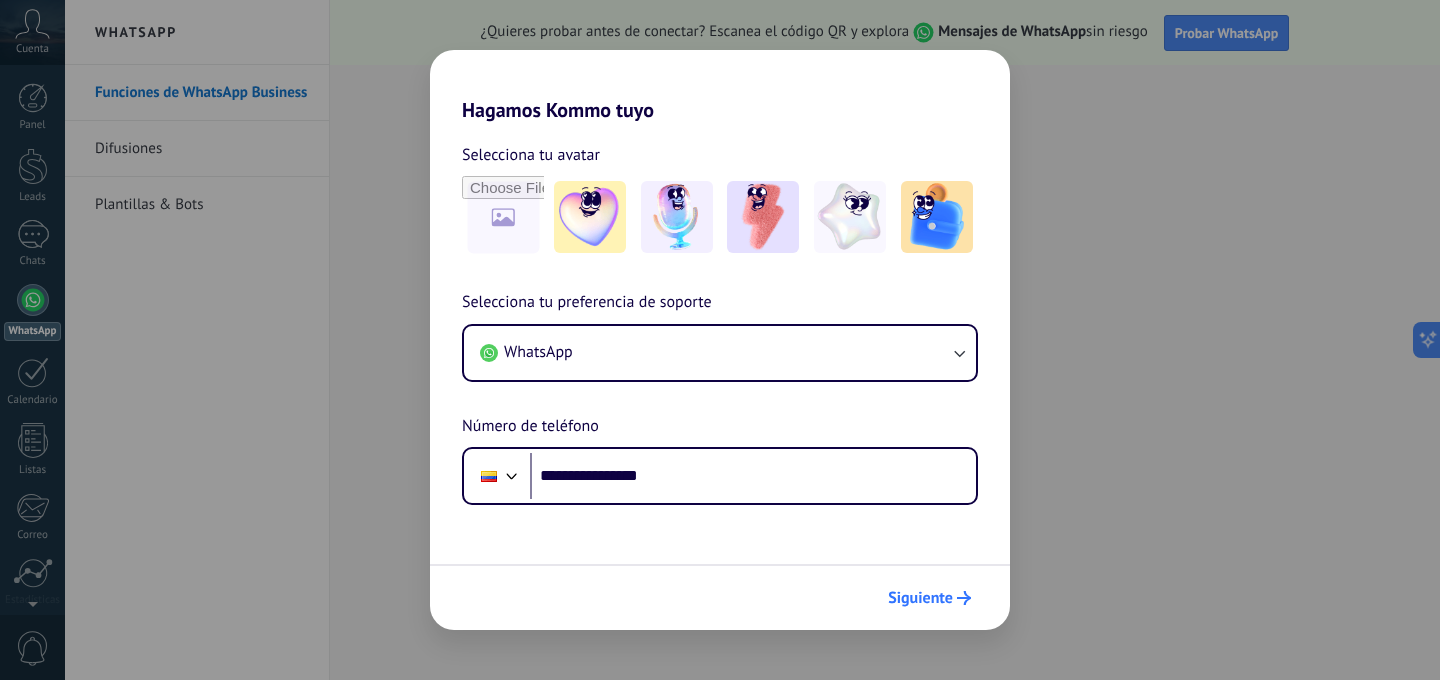 click on "Siguiente" at bounding box center [920, 598] 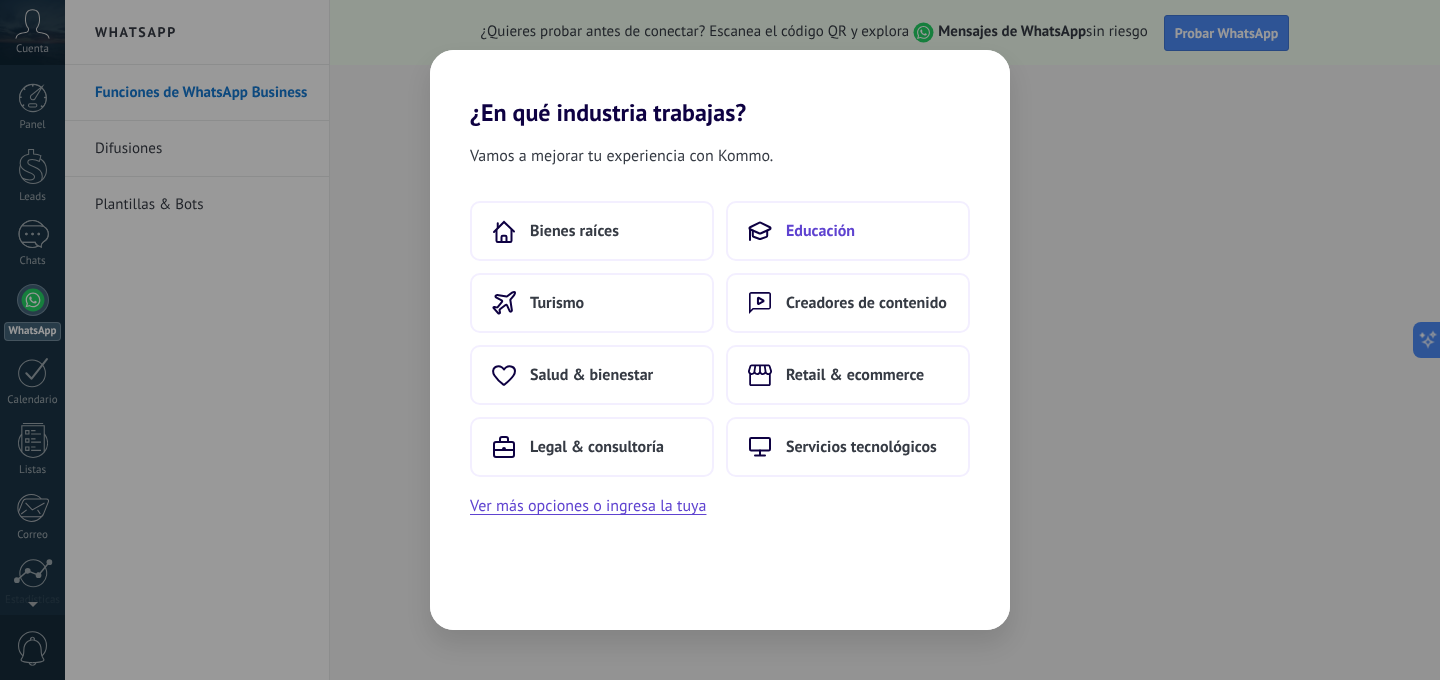click on "Educación" at bounding box center [574, 231] 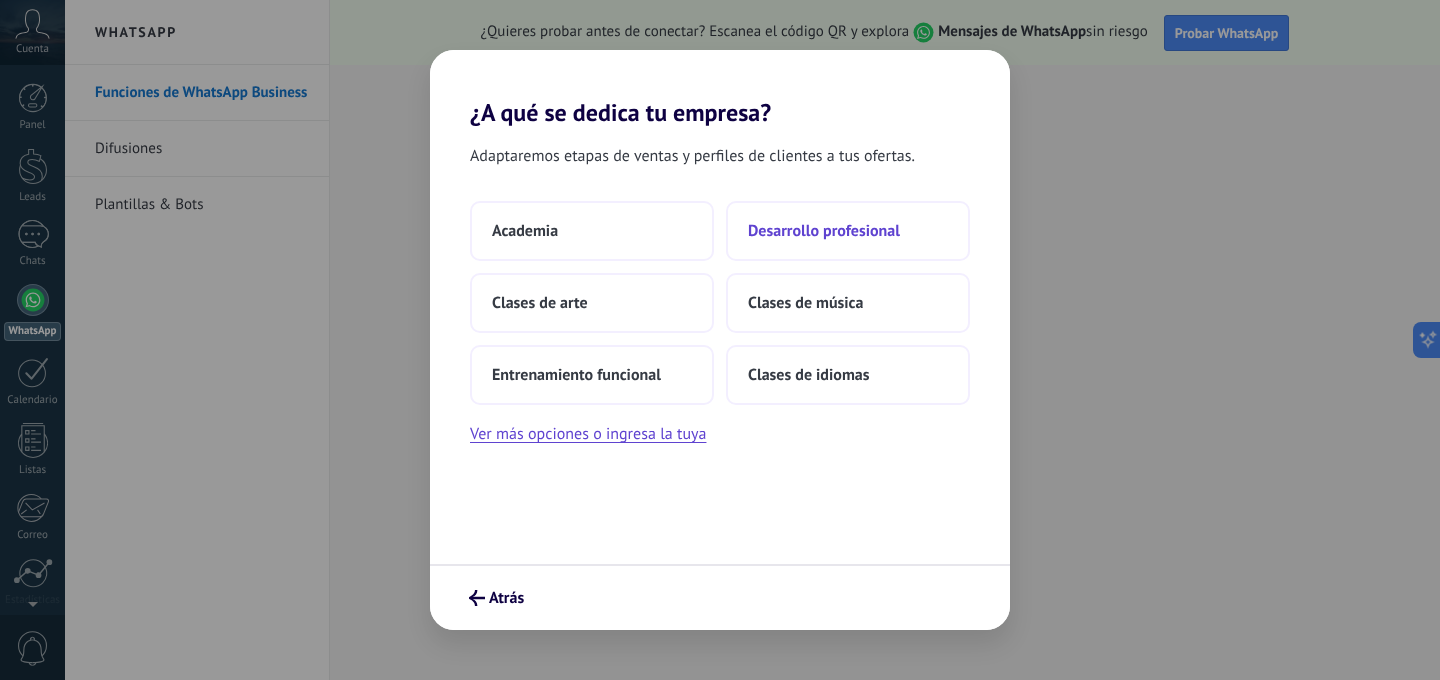 click on "Desarrollo profesional" at bounding box center (525, 231) 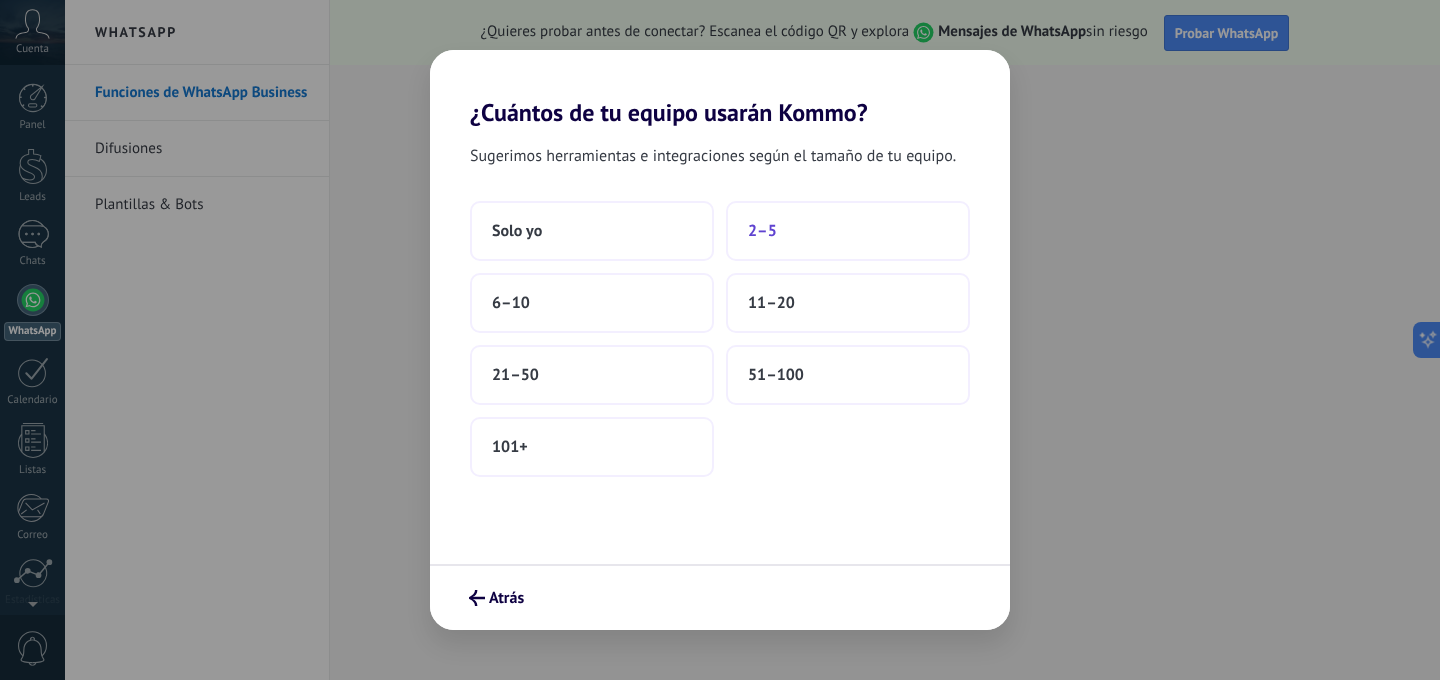 click on "2–5" at bounding box center (848, 231) 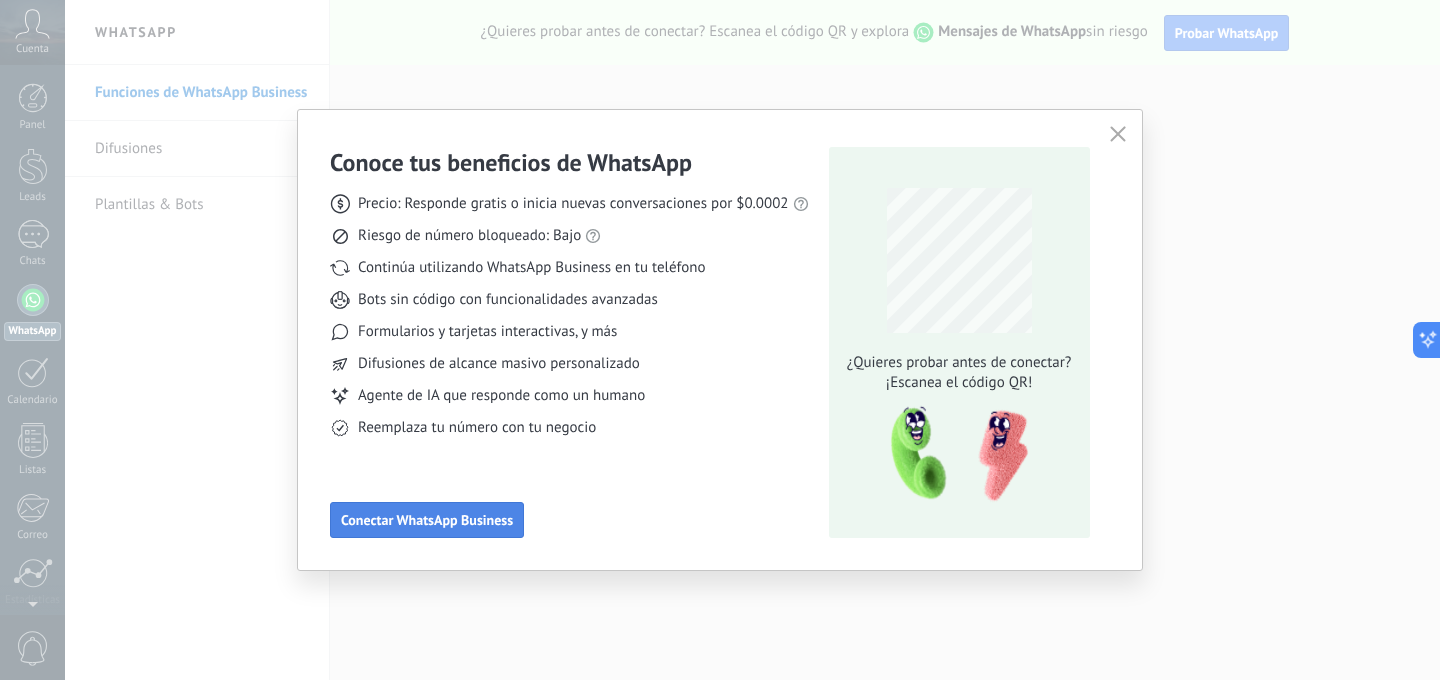 click on "Conectar WhatsApp Business" at bounding box center (427, 520) 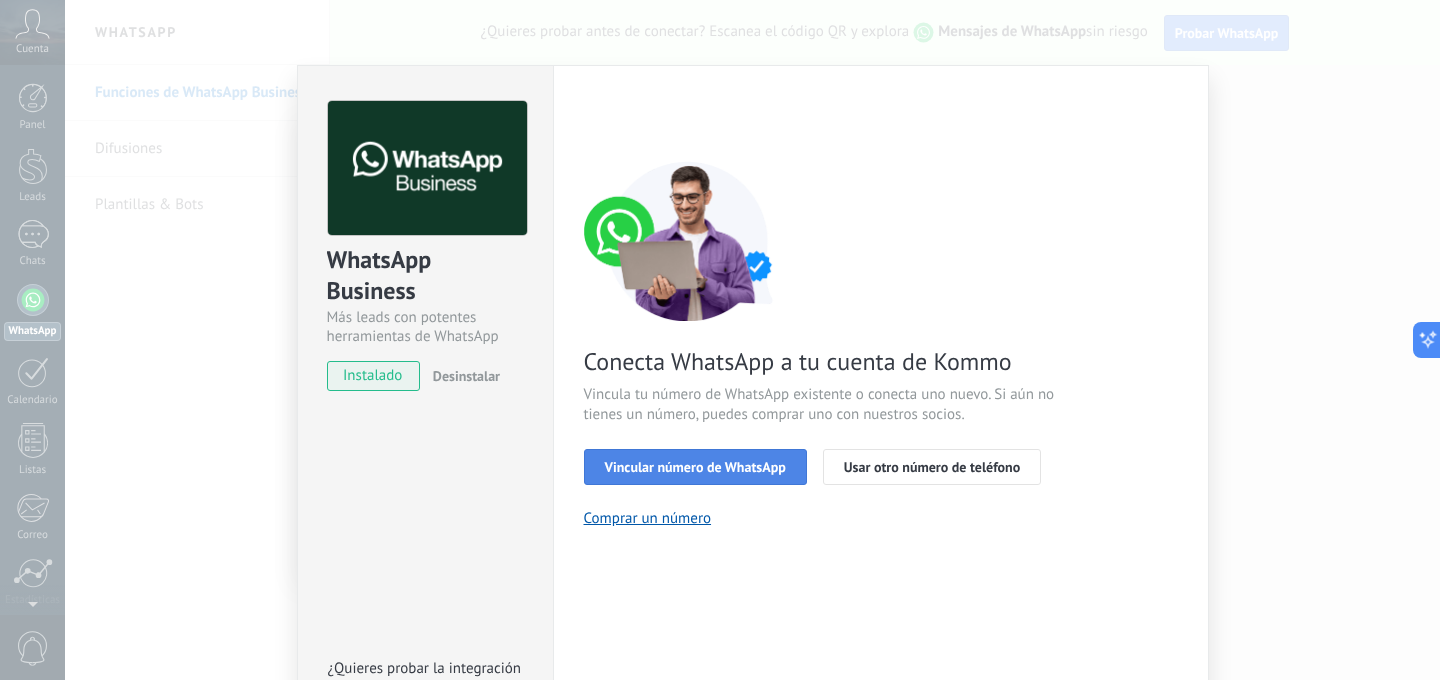 click on "Vincular número de WhatsApp" at bounding box center [695, 467] 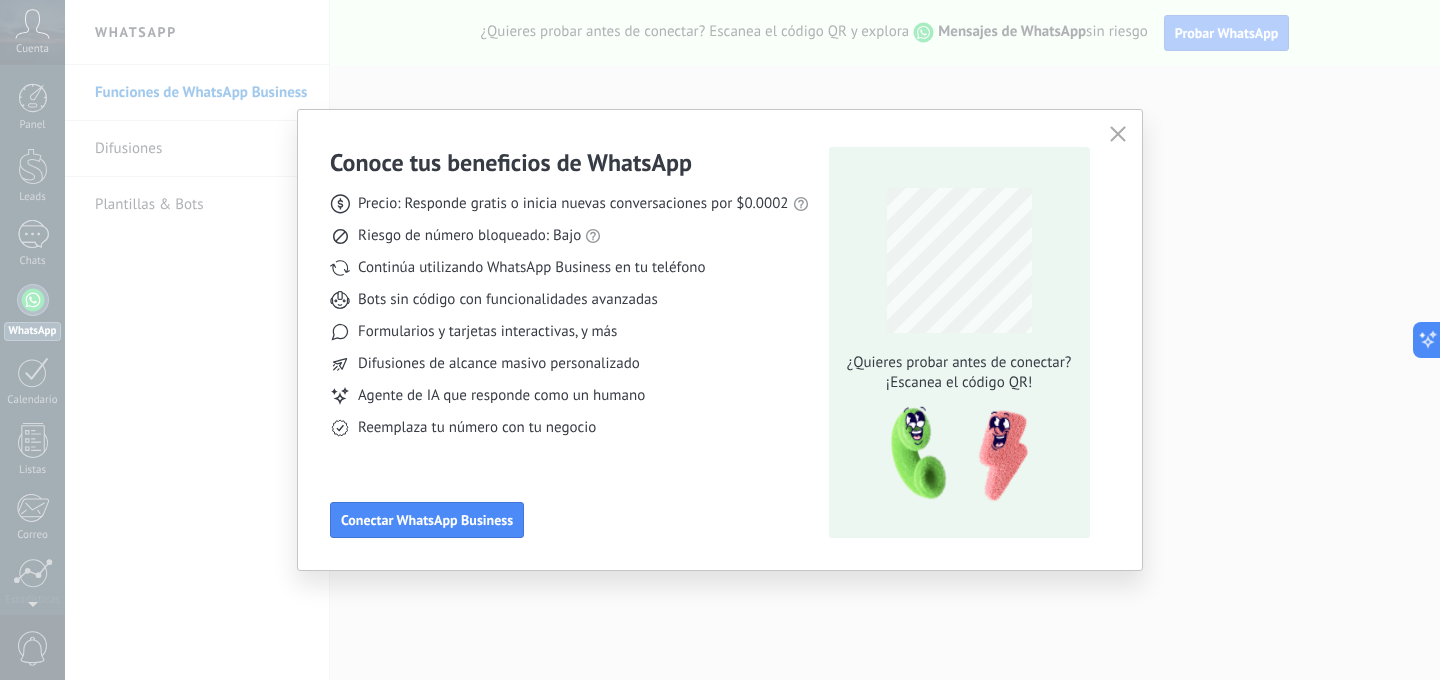 click at bounding box center [1118, 134] 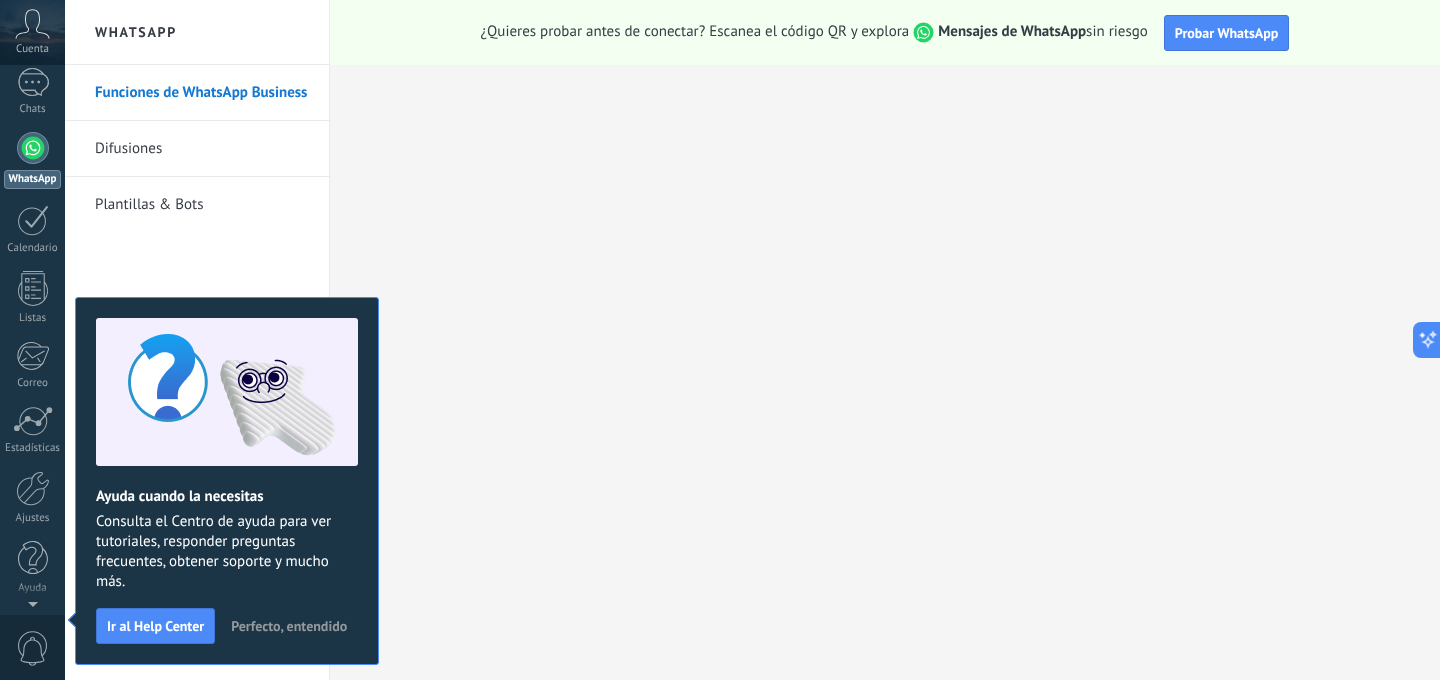 scroll, scrollTop: 0, scrollLeft: 0, axis: both 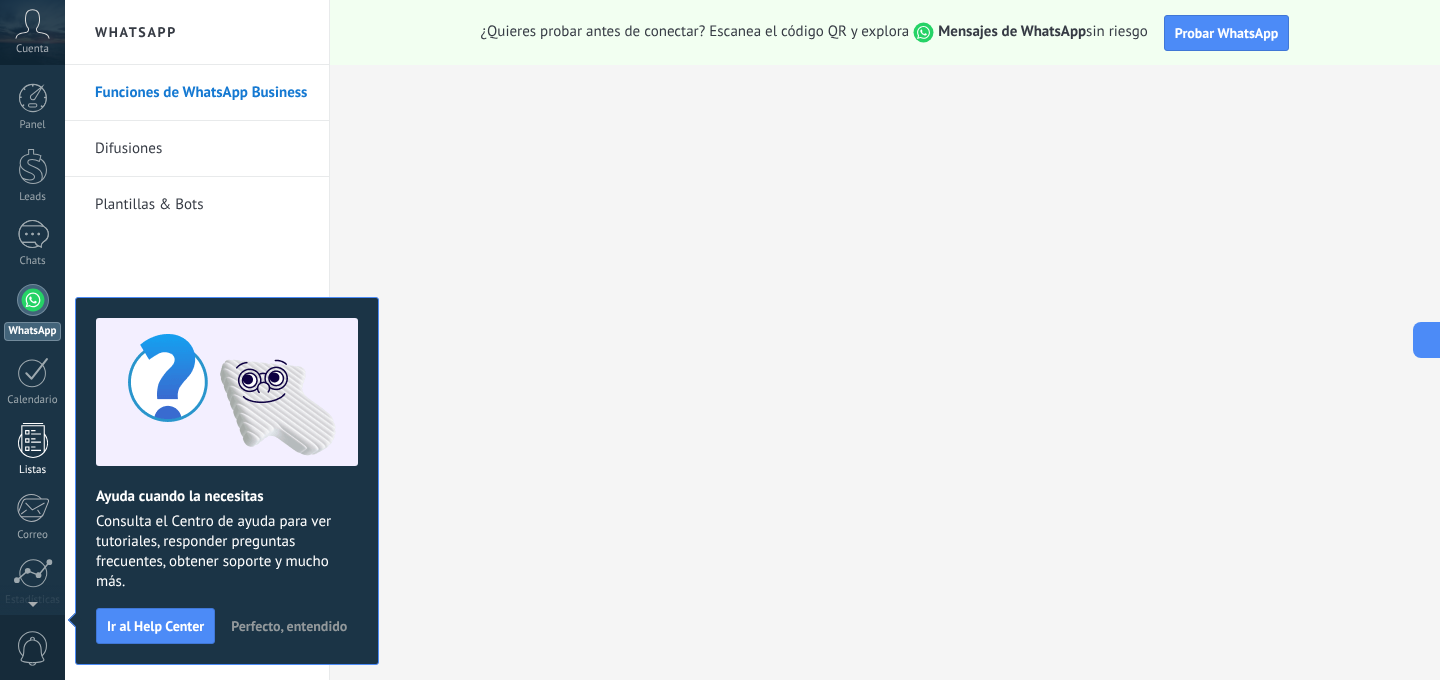 click at bounding box center [33, 440] 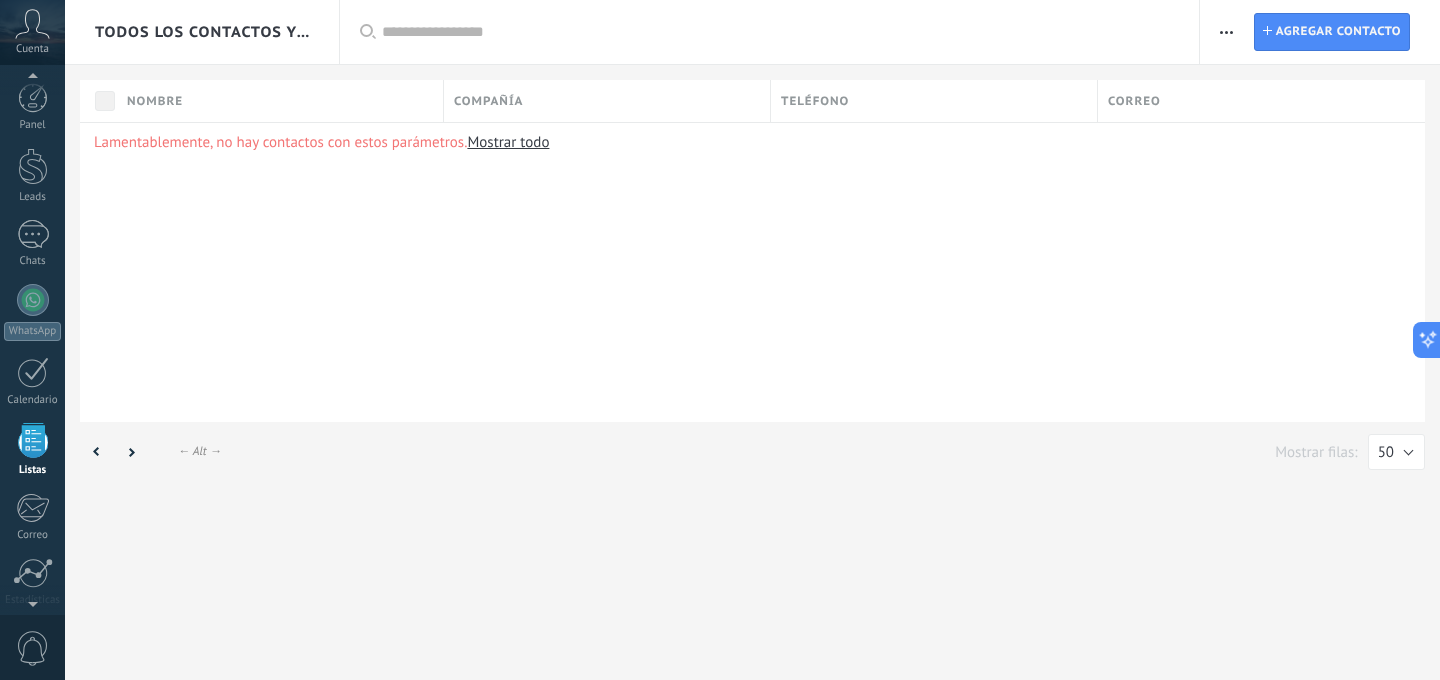 scroll, scrollTop: 124, scrollLeft: 0, axis: vertical 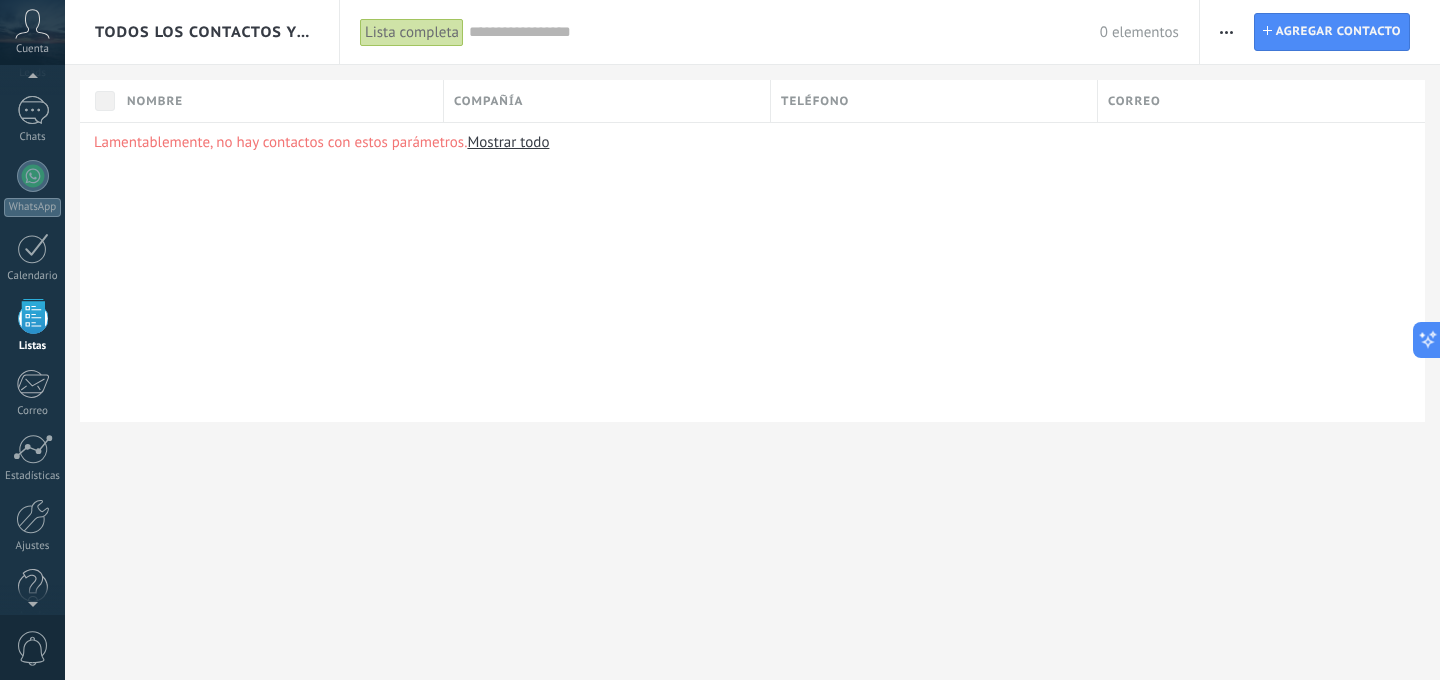 click on "Lista completa" at bounding box center [412, 32] 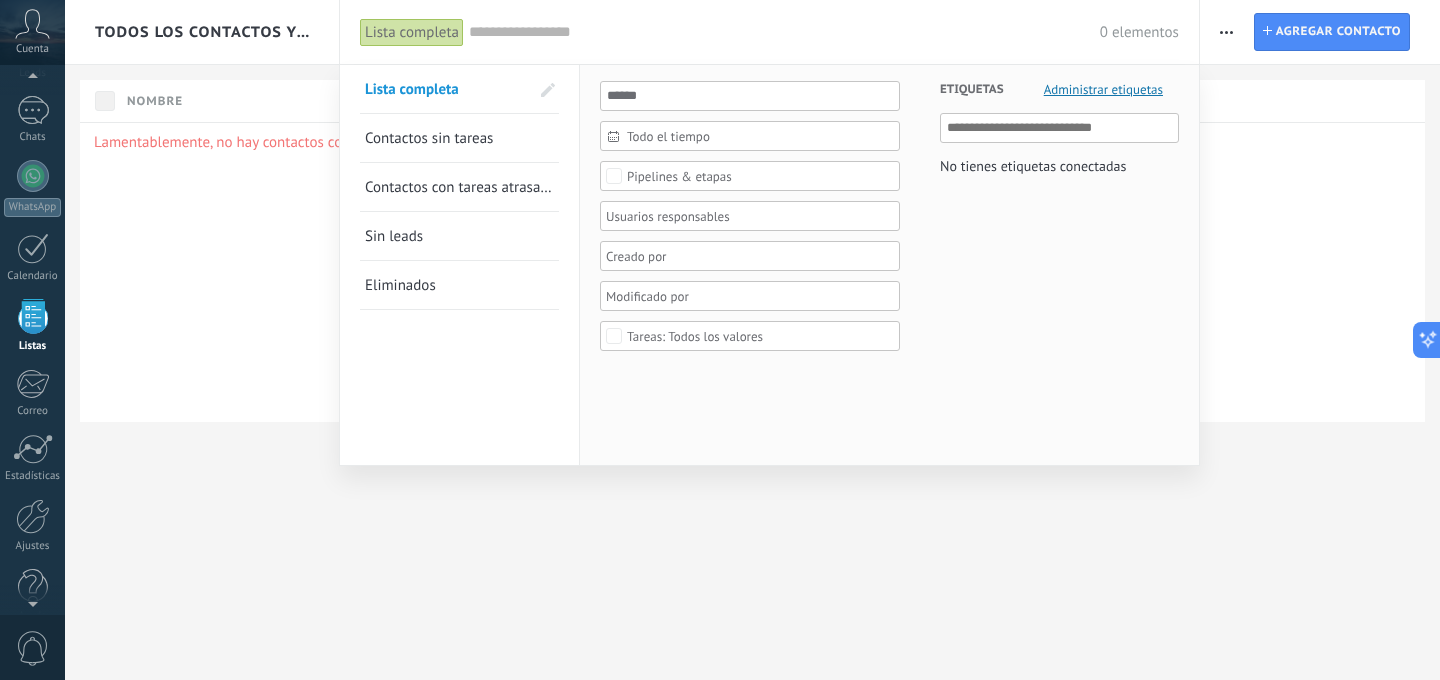 click at bounding box center [720, 340] 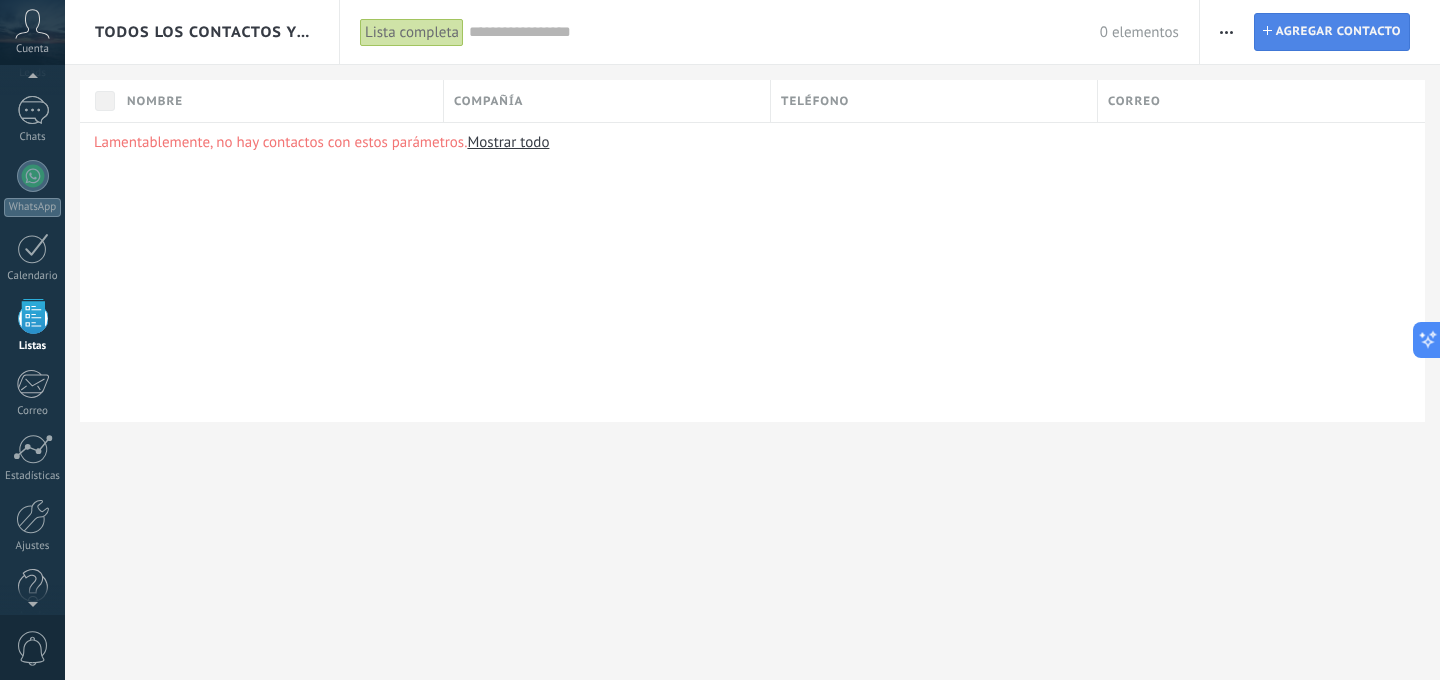 click on "Agregar contacto" at bounding box center (1338, 32) 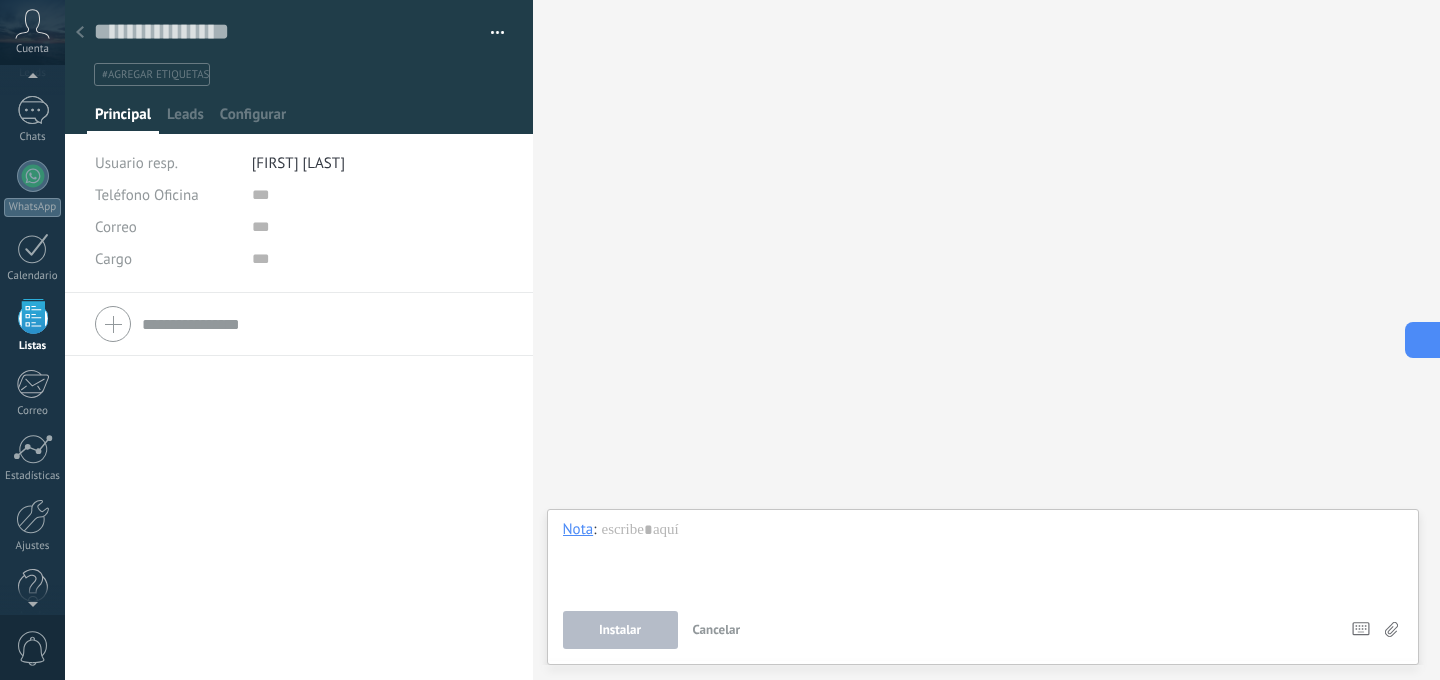 click at bounding box center (1441, 340) 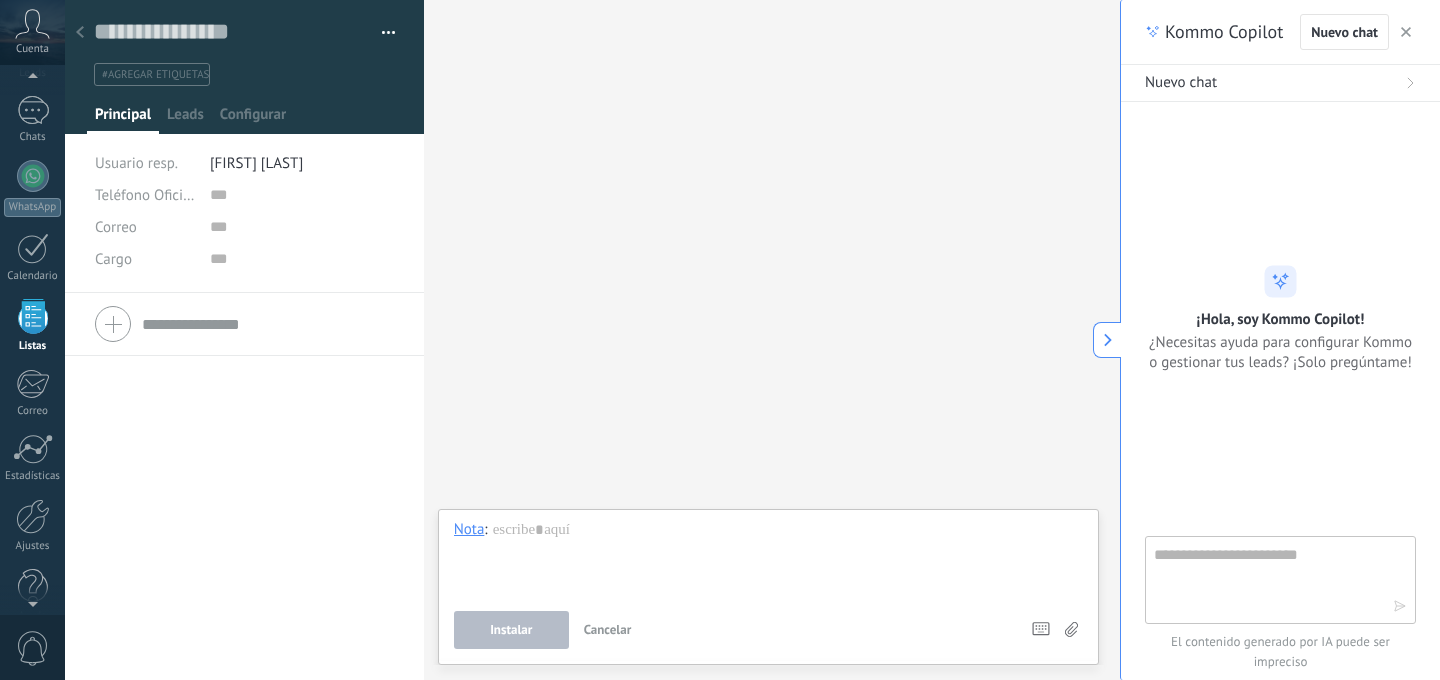click at bounding box center (1406, 32) 